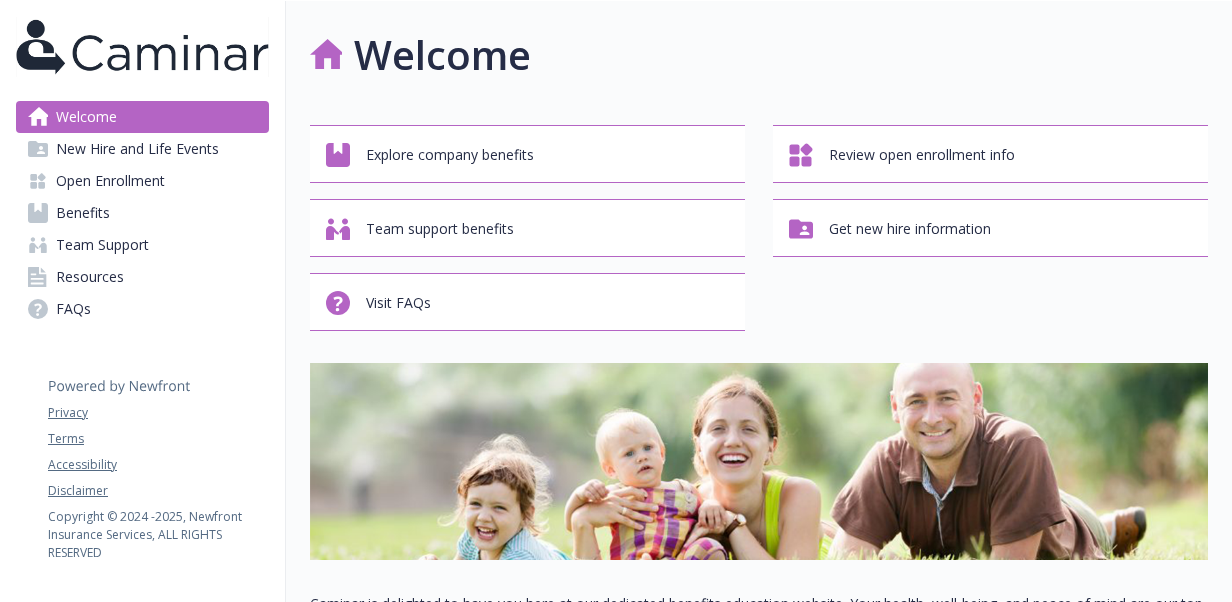 scroll, scrollTop: 0, scrollLeft: 0, axis: both 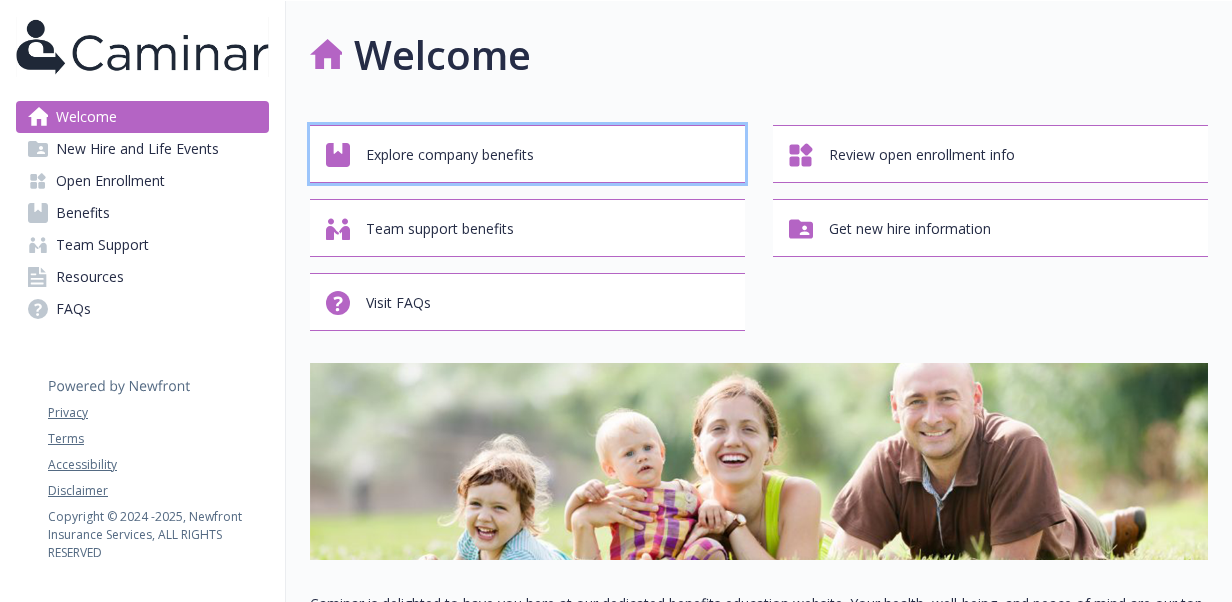 click on "Explore company benefits" at bounding box center [450, 155] 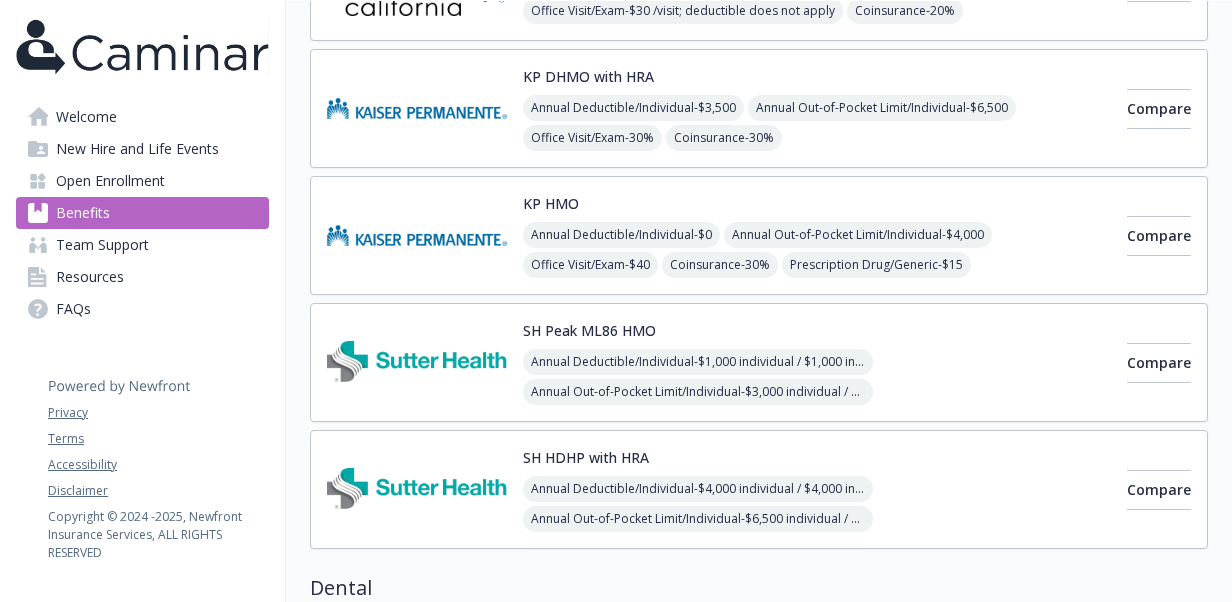 scroll, scrollTop: 400, scrollLeft: 0, axis: vertical 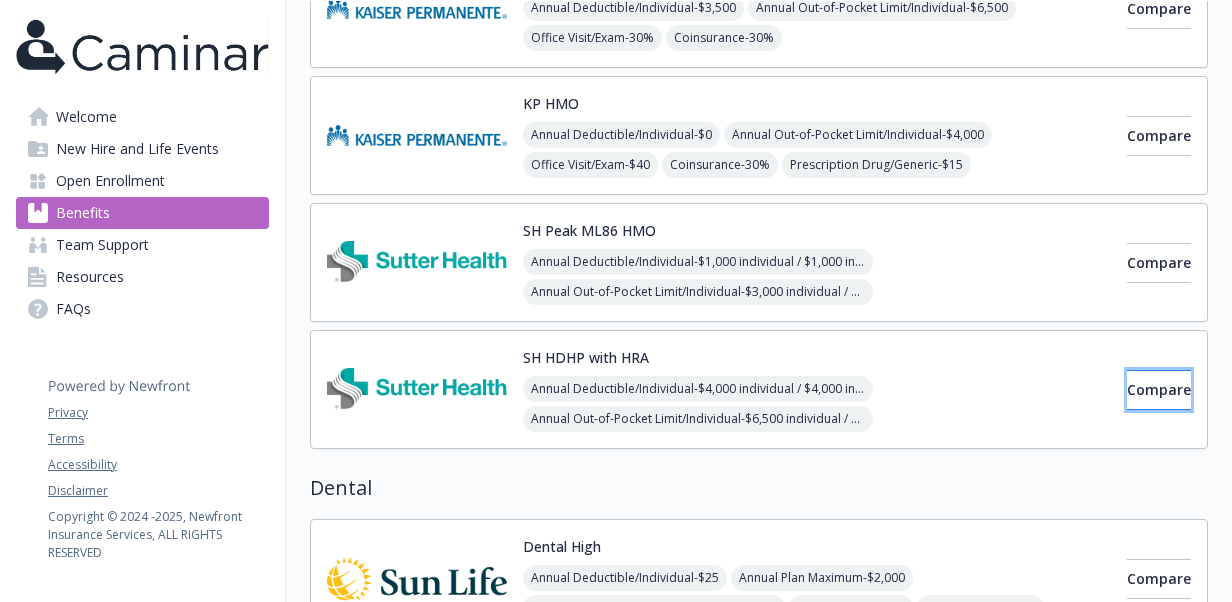 click on "Compare" at bounding box center [1159, 389] 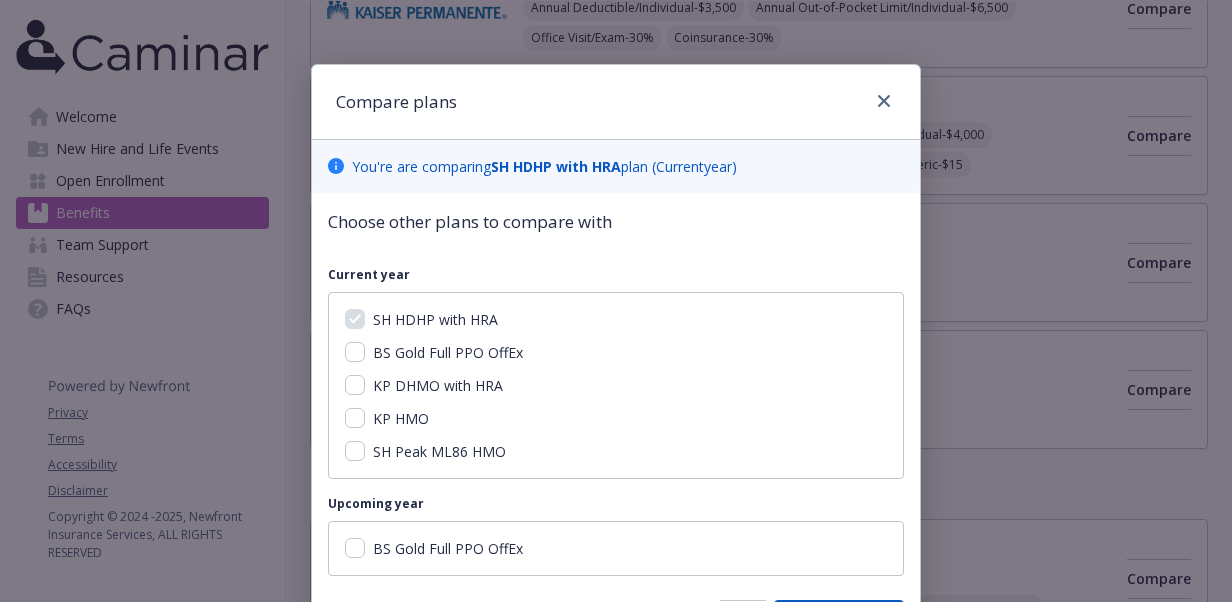 scroll, scrollTop: 116, scrollLeft: 0, axis: vertical 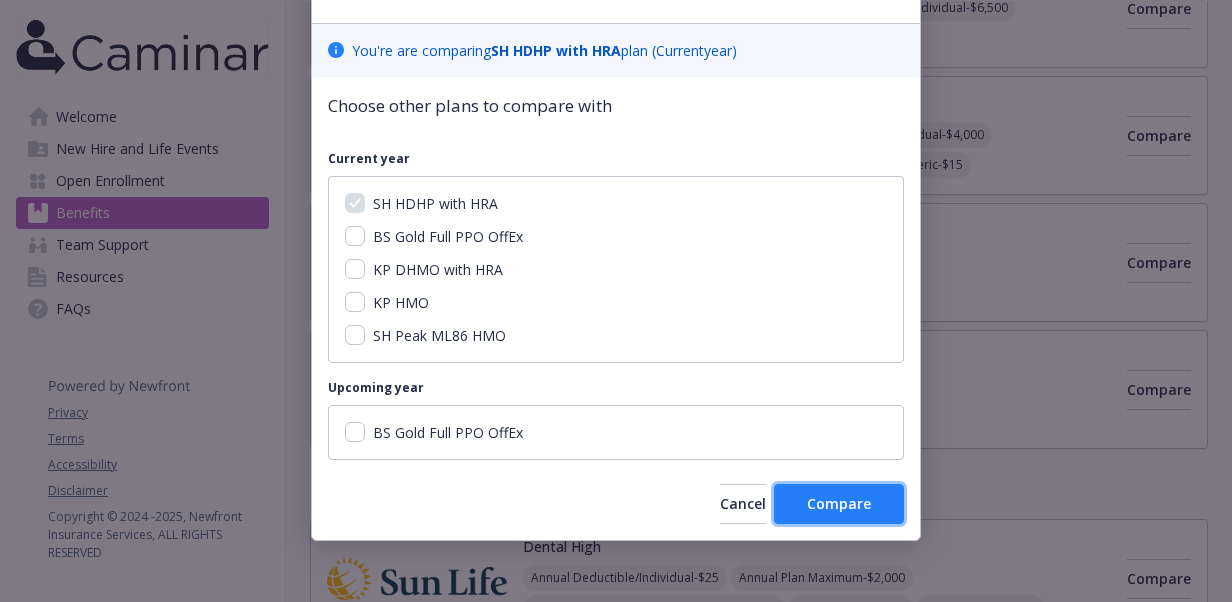 click on "Compare" at bounding box center (839, 503) 